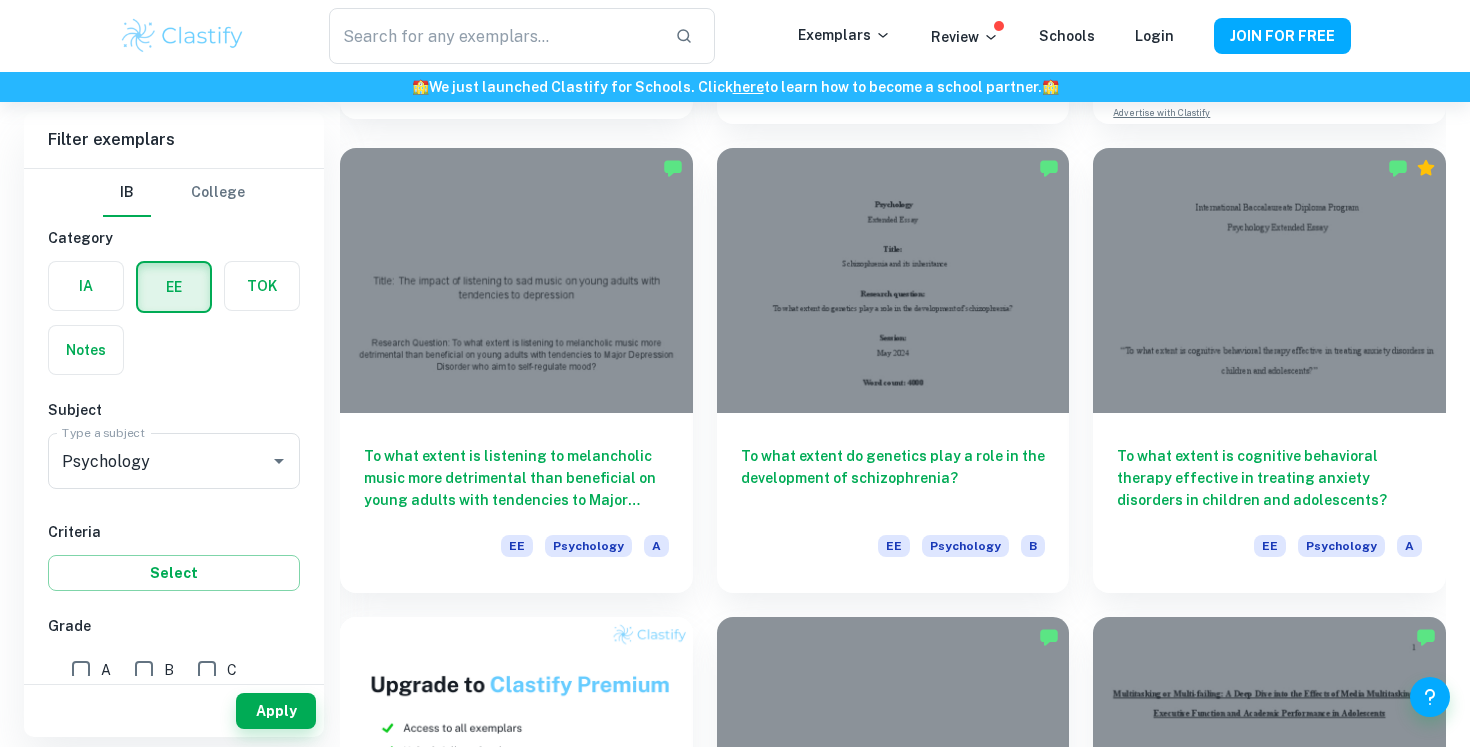scroll, scrollTop: 701, scrollLeft: 0, axis: vertical 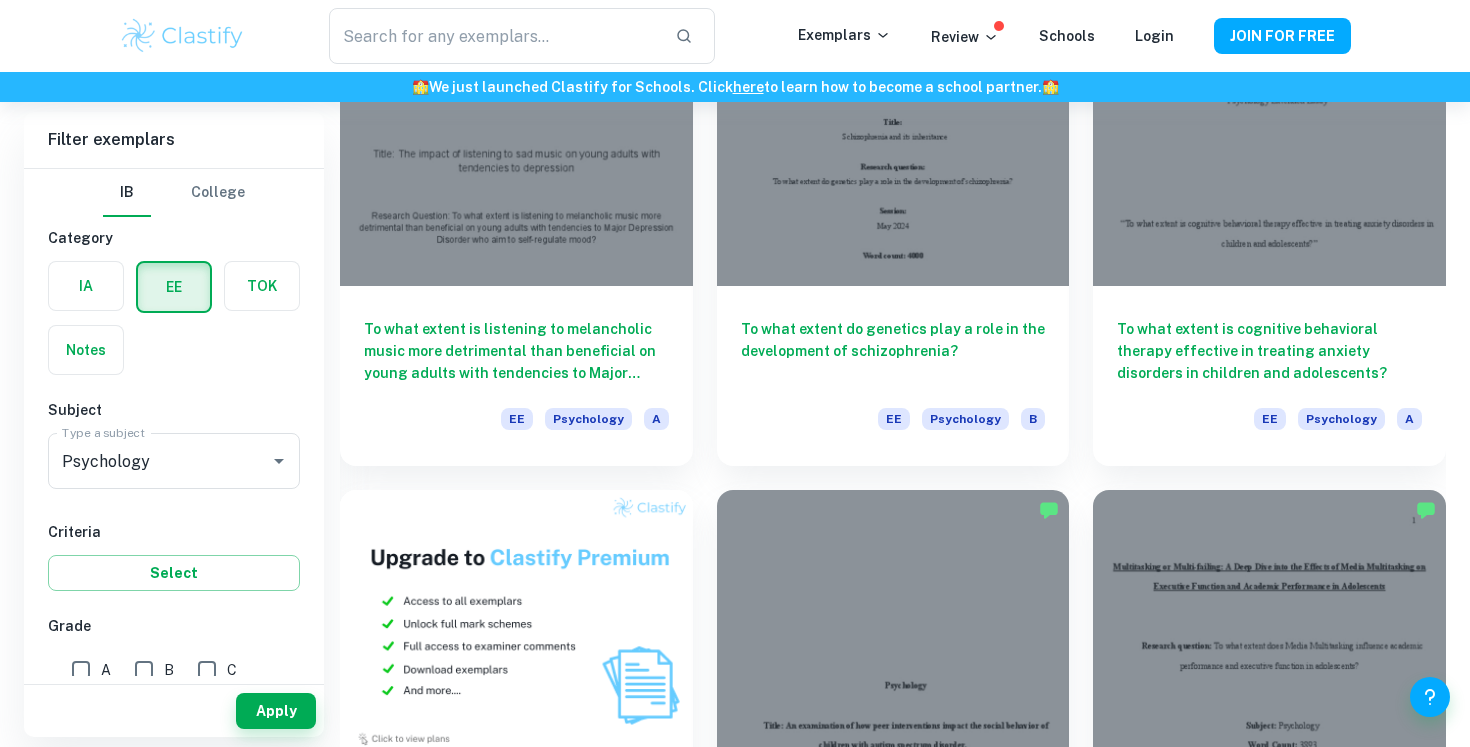 click on "To what extent do peer interventions impact the social behavior of children with autism spectrum disorder?	 EE Psychology C" at bounding box center [881, 700] 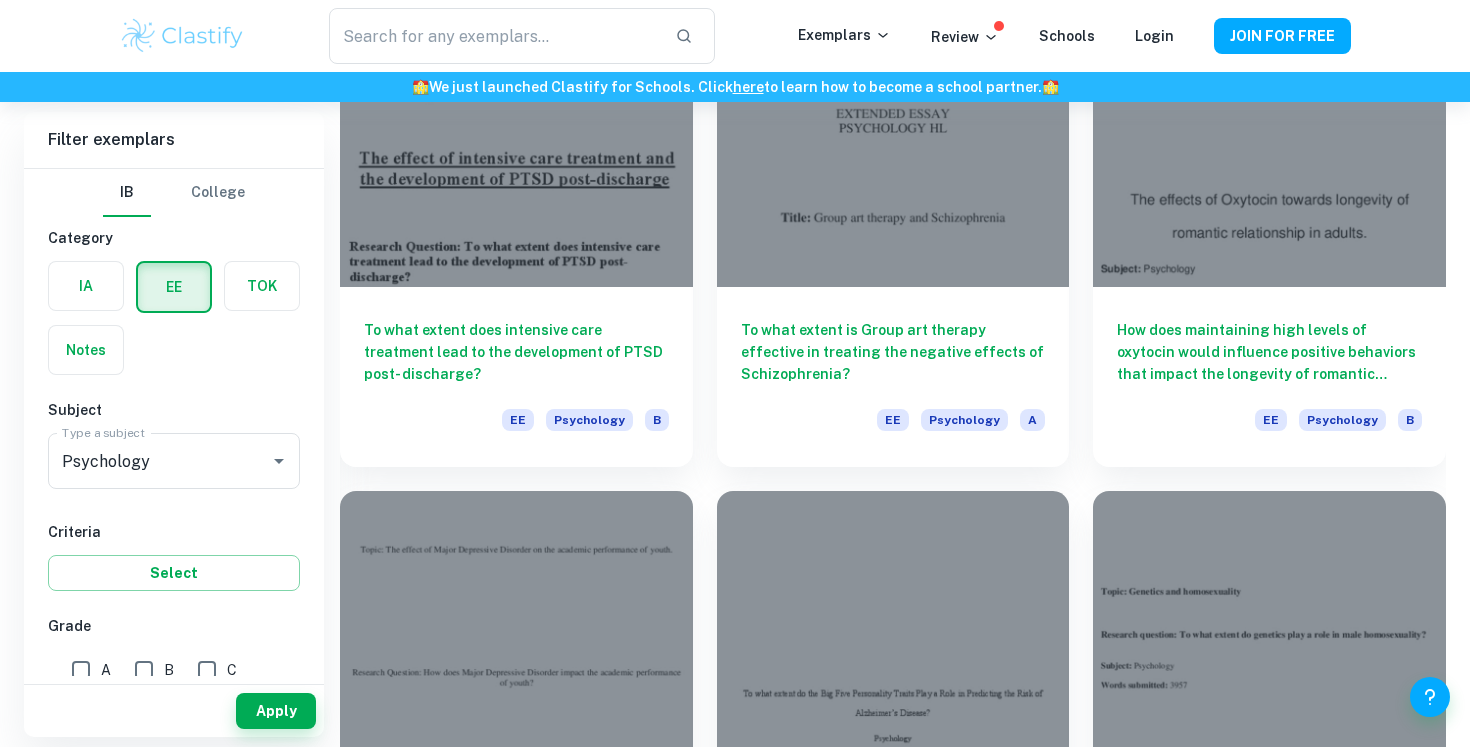 scroll, scrollTop: 5363, scrollLeft: 0, axis: vertical 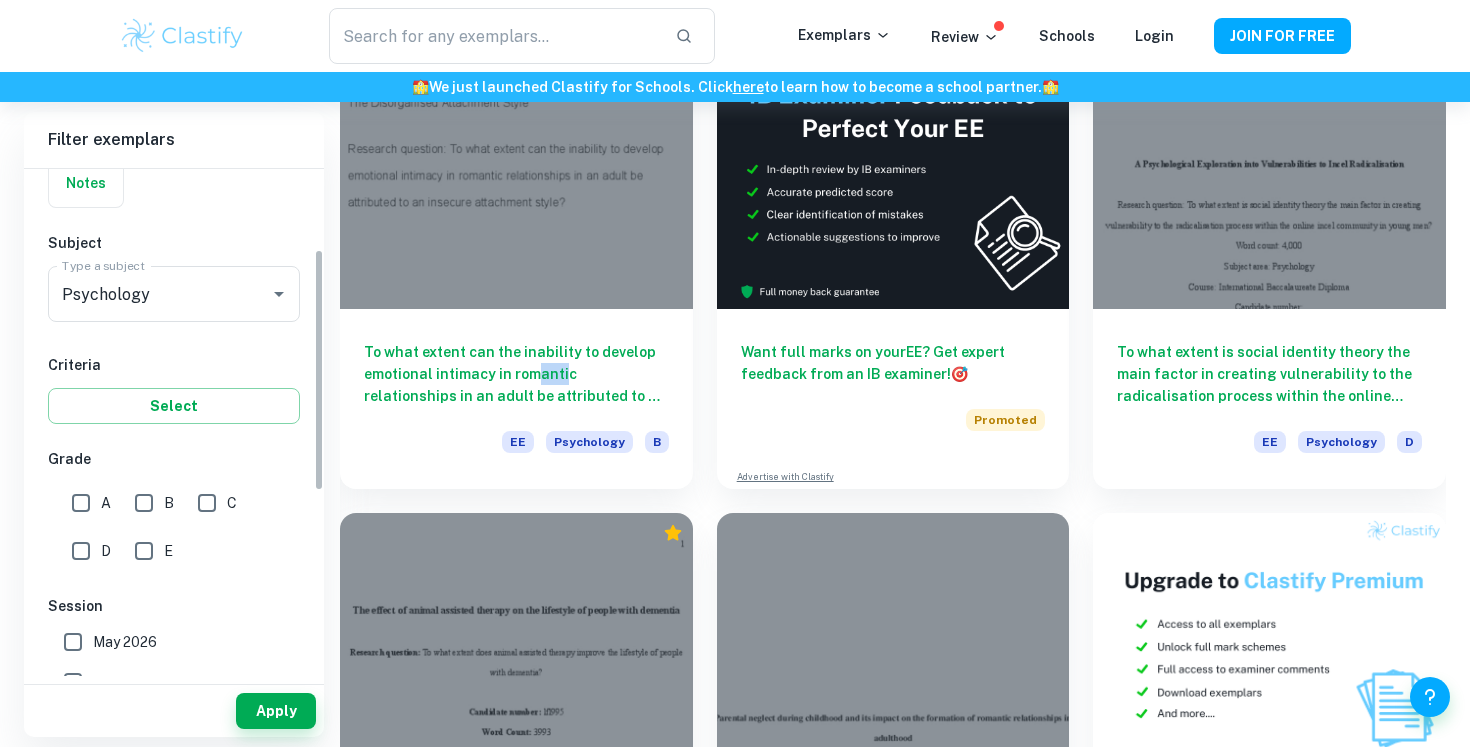 click on "A" at bounding box center (81, 503) 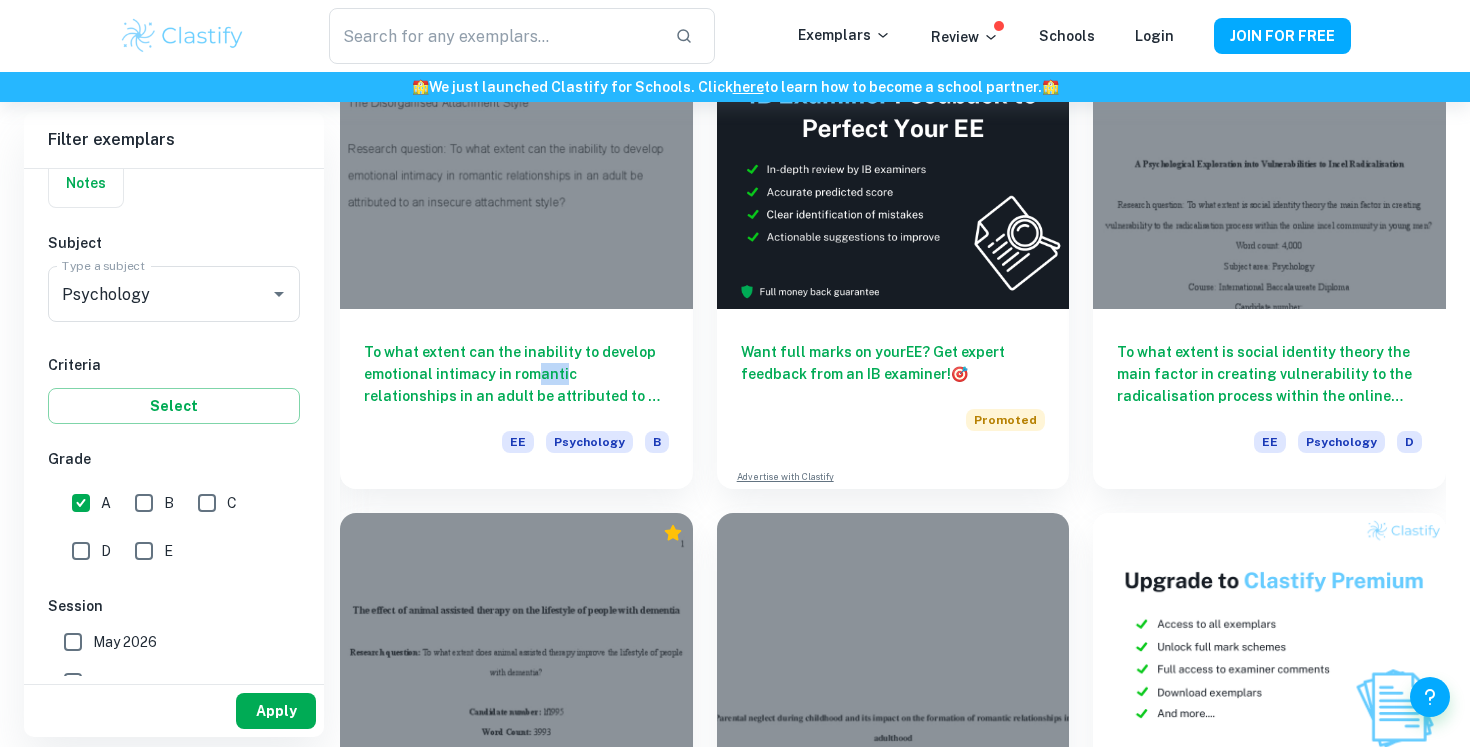 click on "Apply" at bounding box center (276, 711) 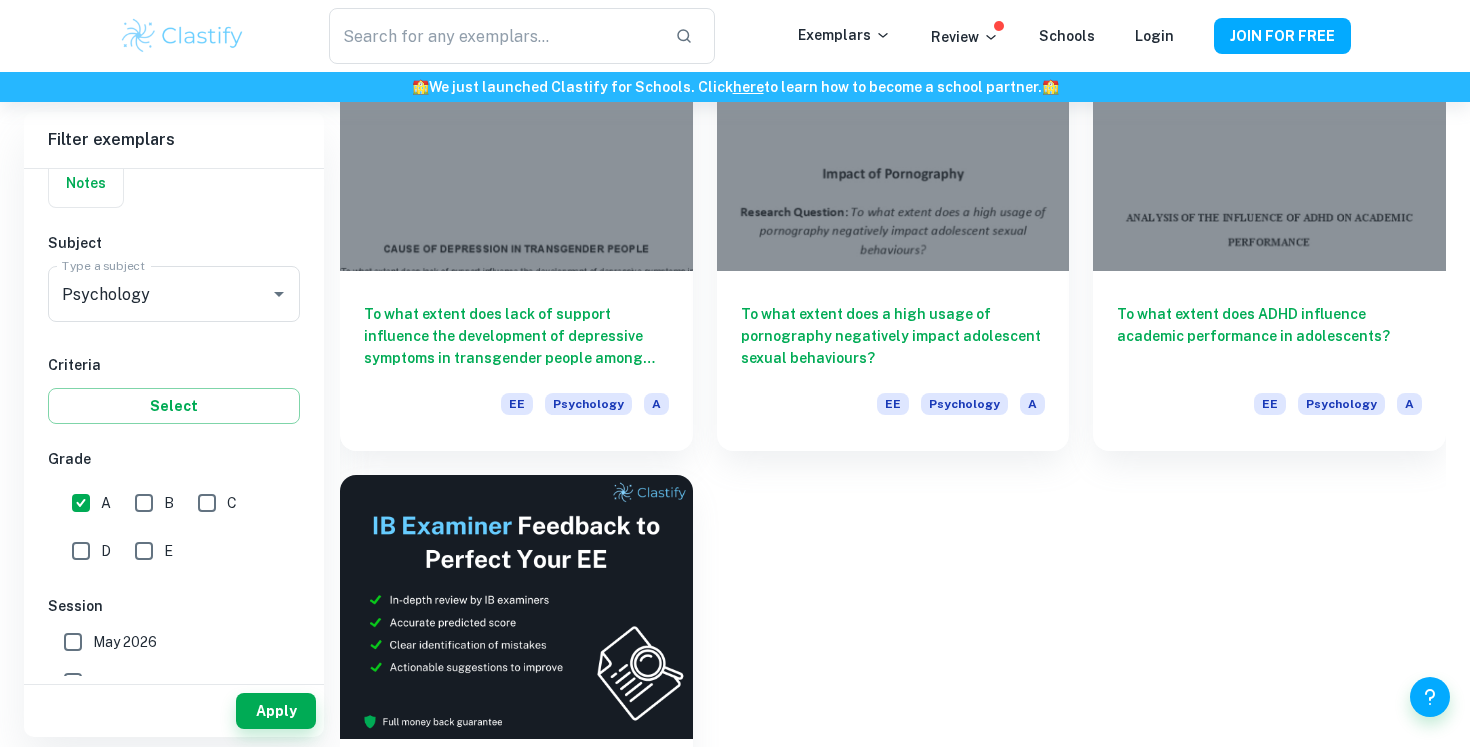 scroll, scrollTop: 2728, scrollLeft: 0, axis: vertical 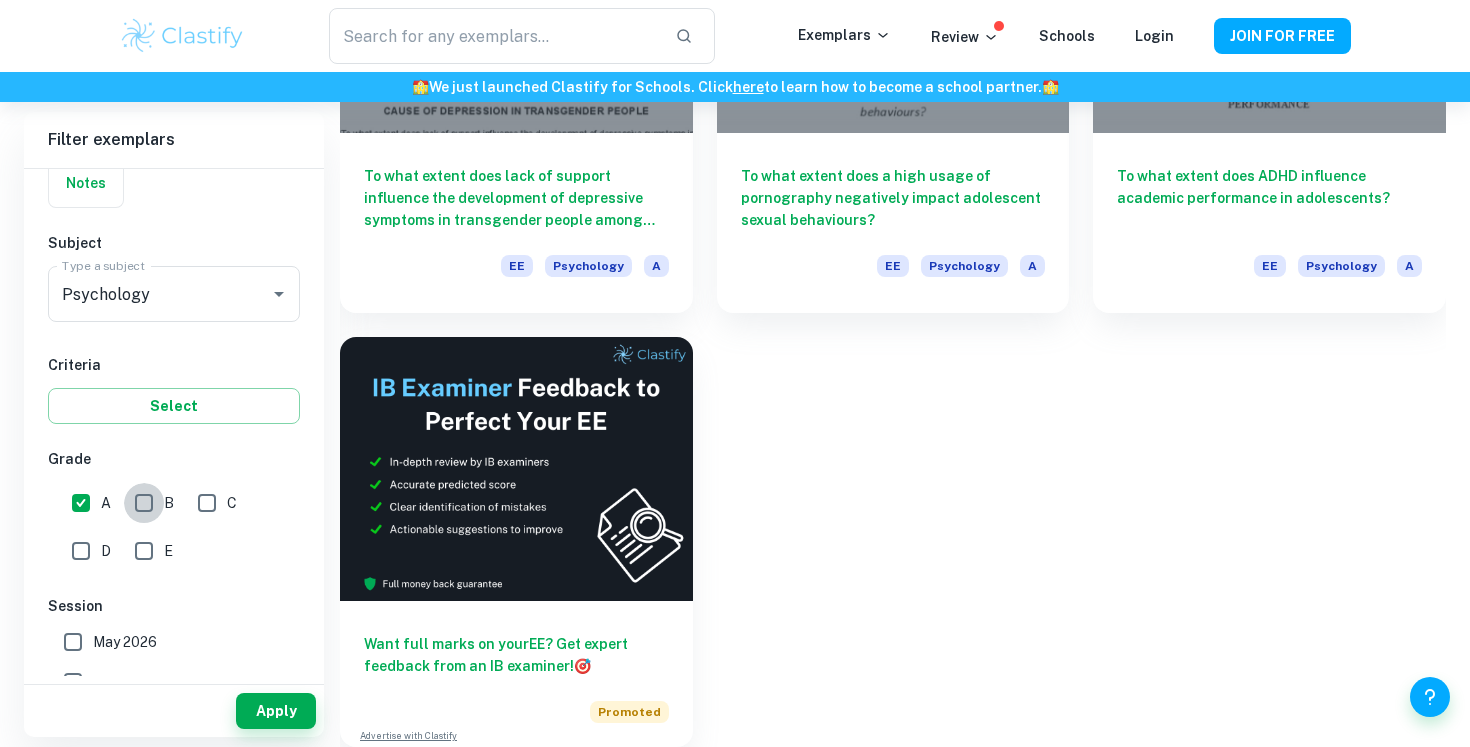 click on "B" at bounding box center [144, 503] 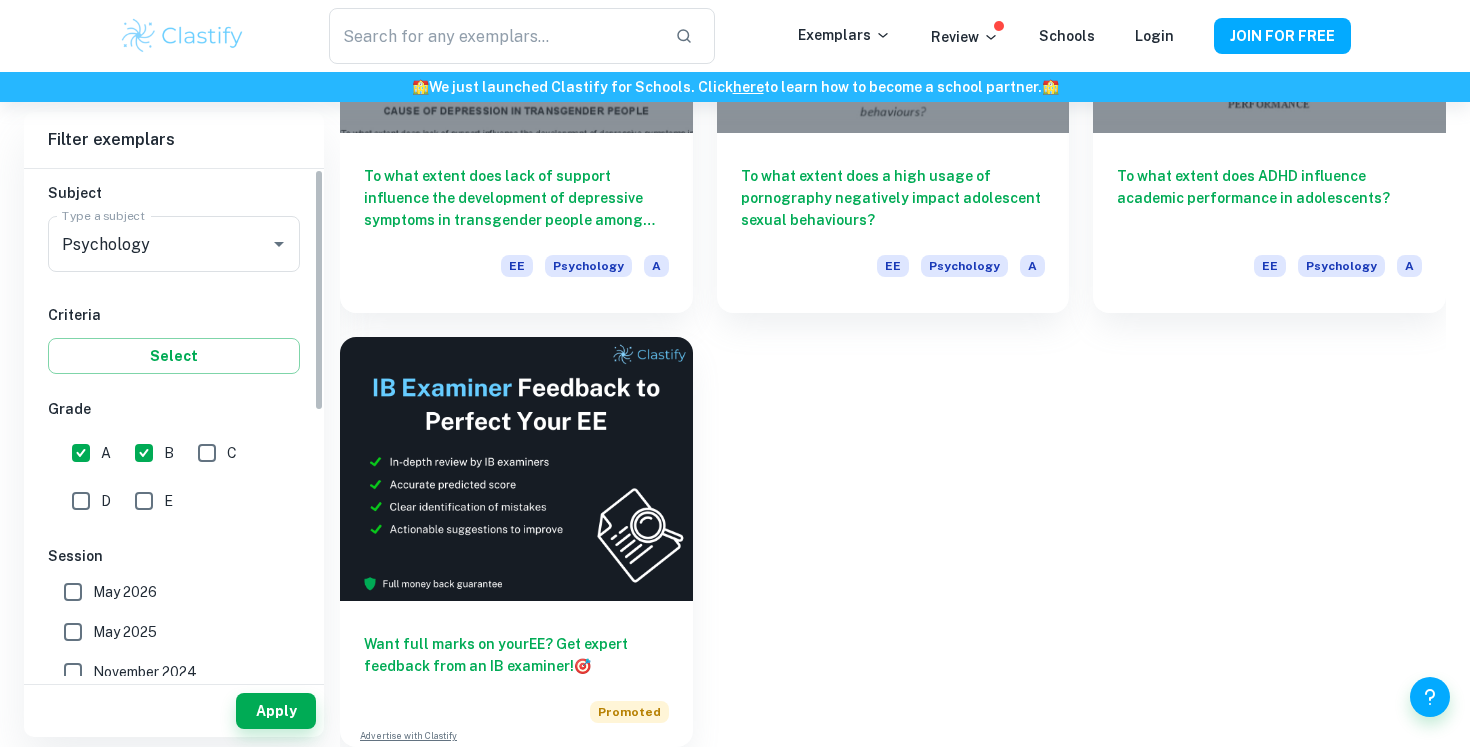 scroll, scrollTop: 0, scrollLeft: 0, axis: both 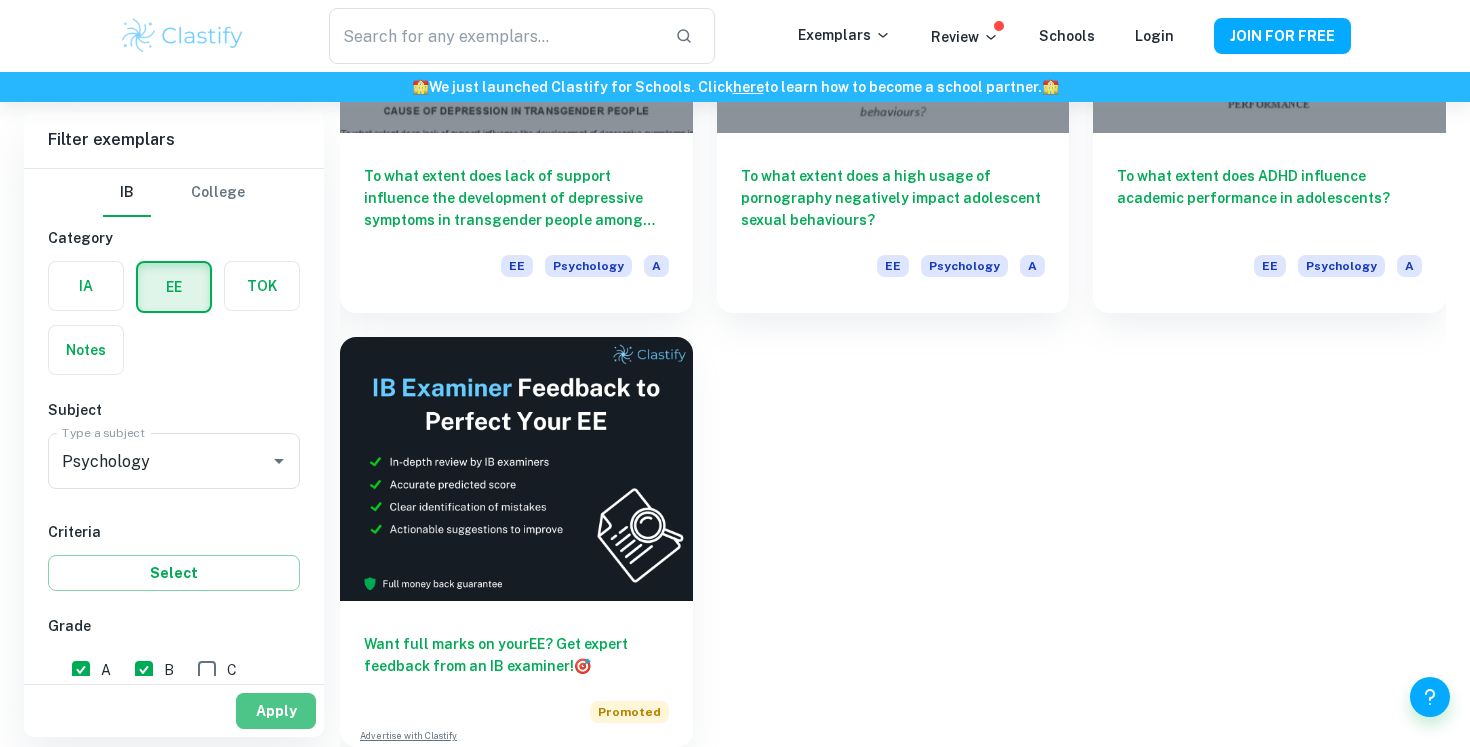 click on "Apply" at bounding box center (276, 711) 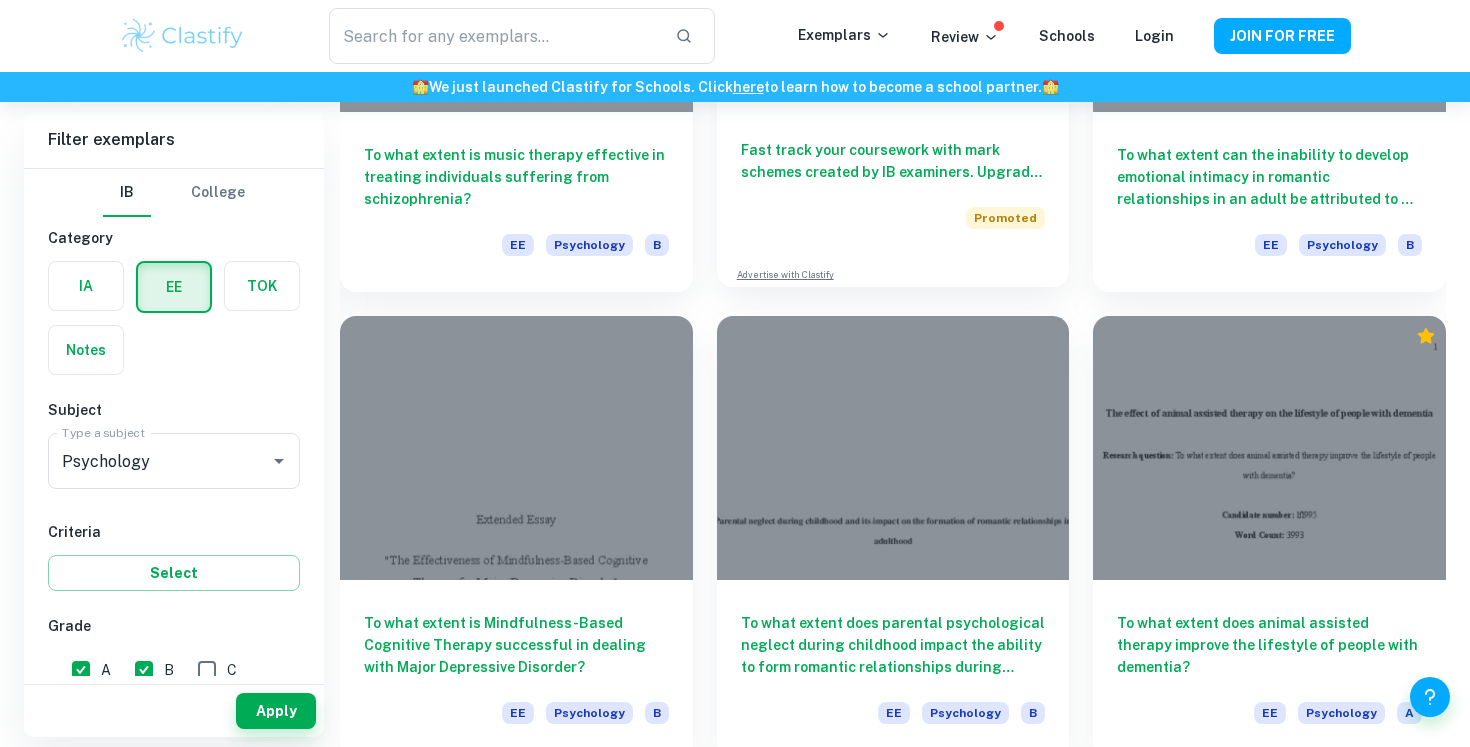 scroll, scrollTop: 3461, scrollLeft: 0, axis: vertical 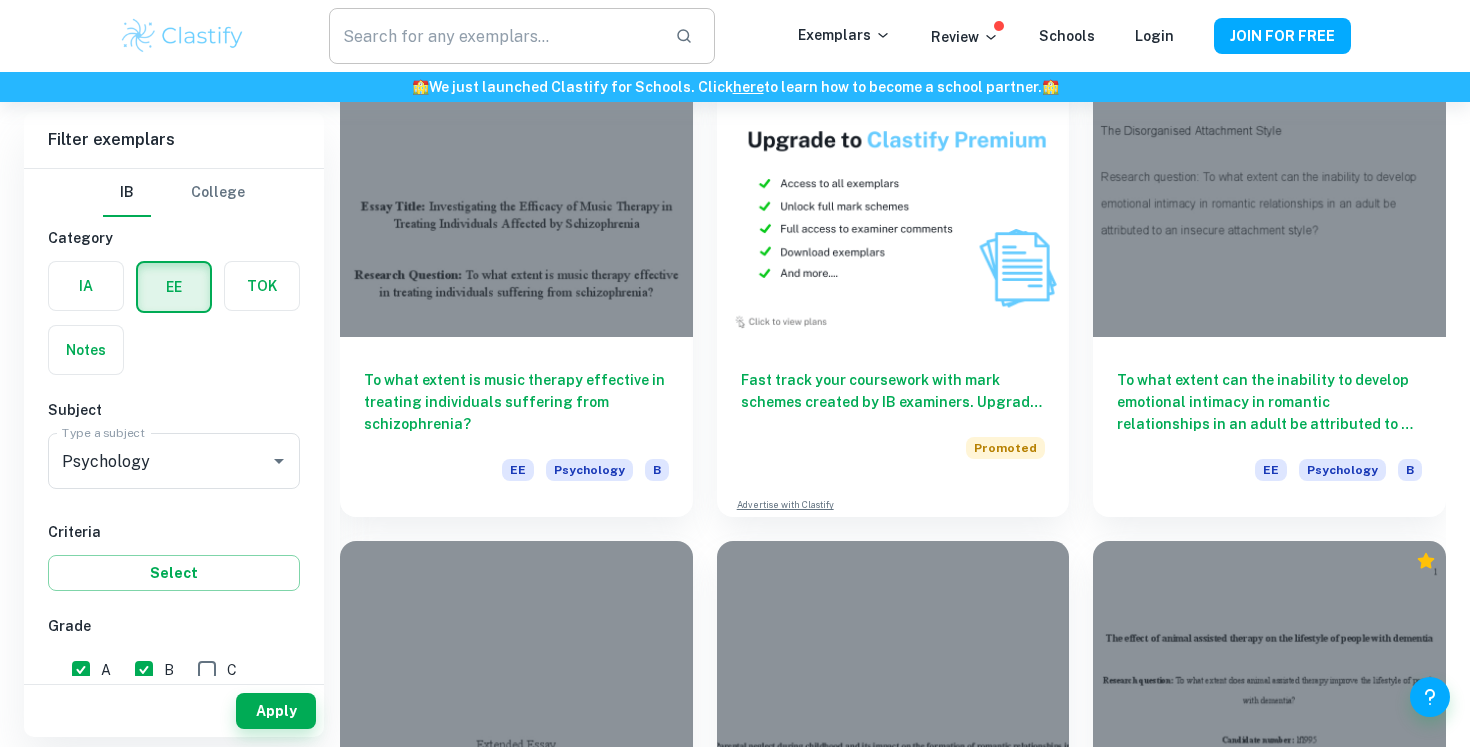 click at bounding box center [494, 36] 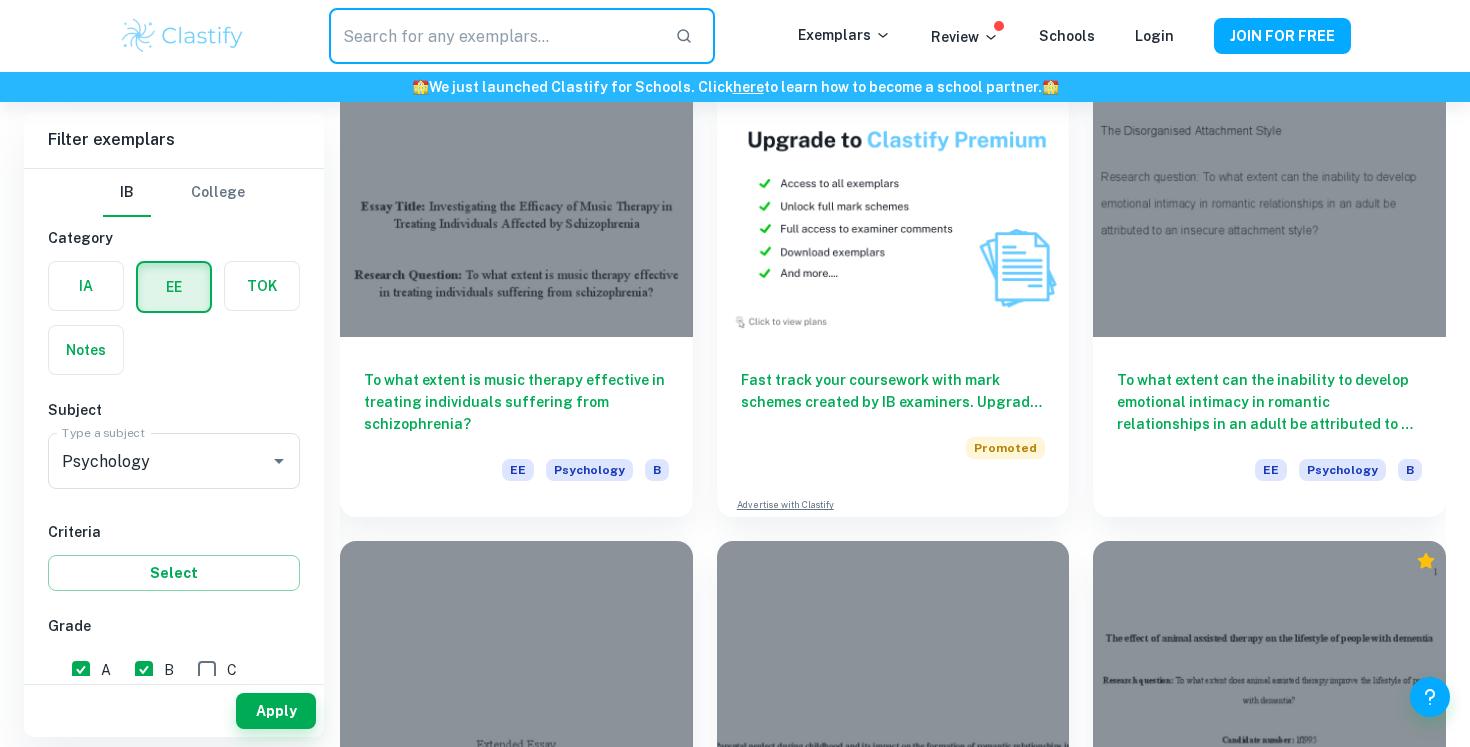 paste on "To what extent does one's socioeconomic status impact the psychological outcomes that affect academic achievement?" 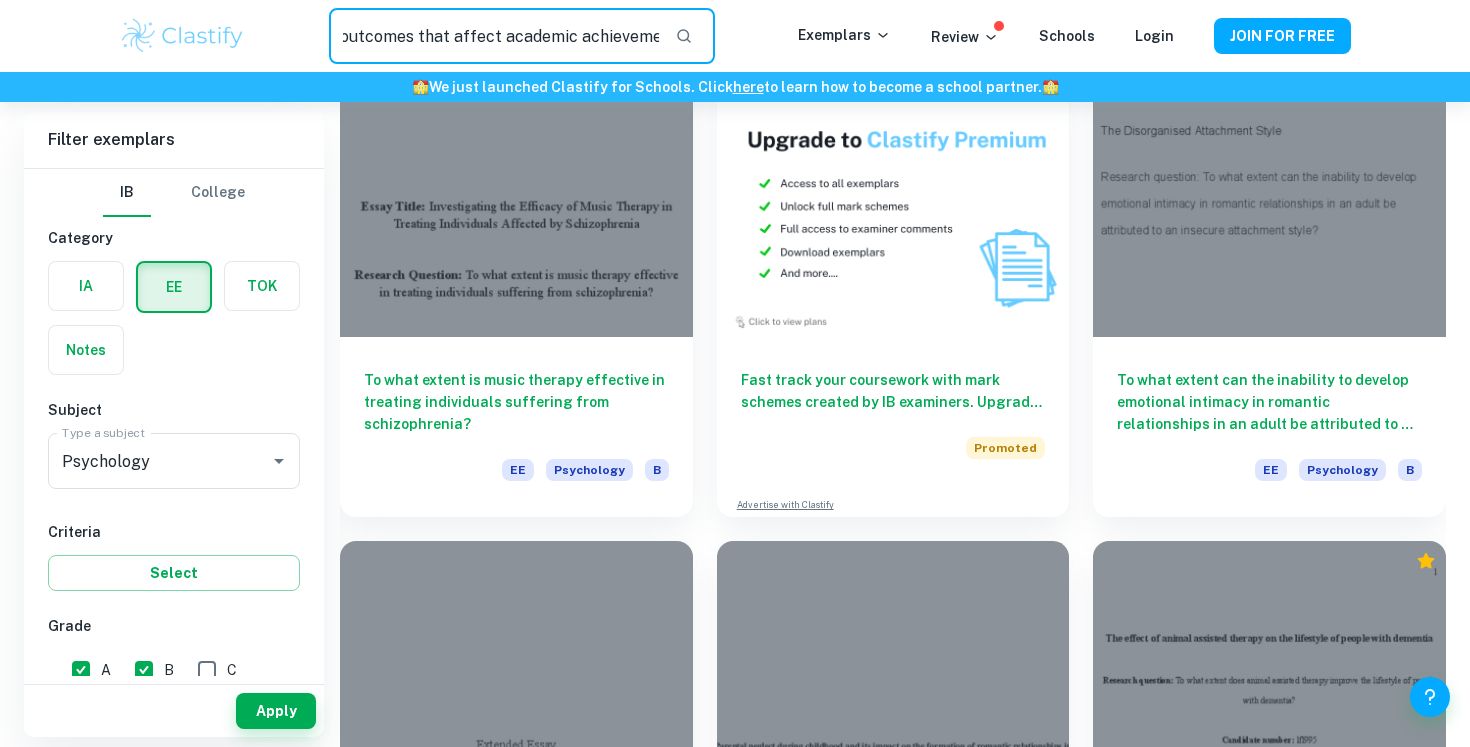 scroll, scrollTop: 0, scrollLeft: 0, axis: both 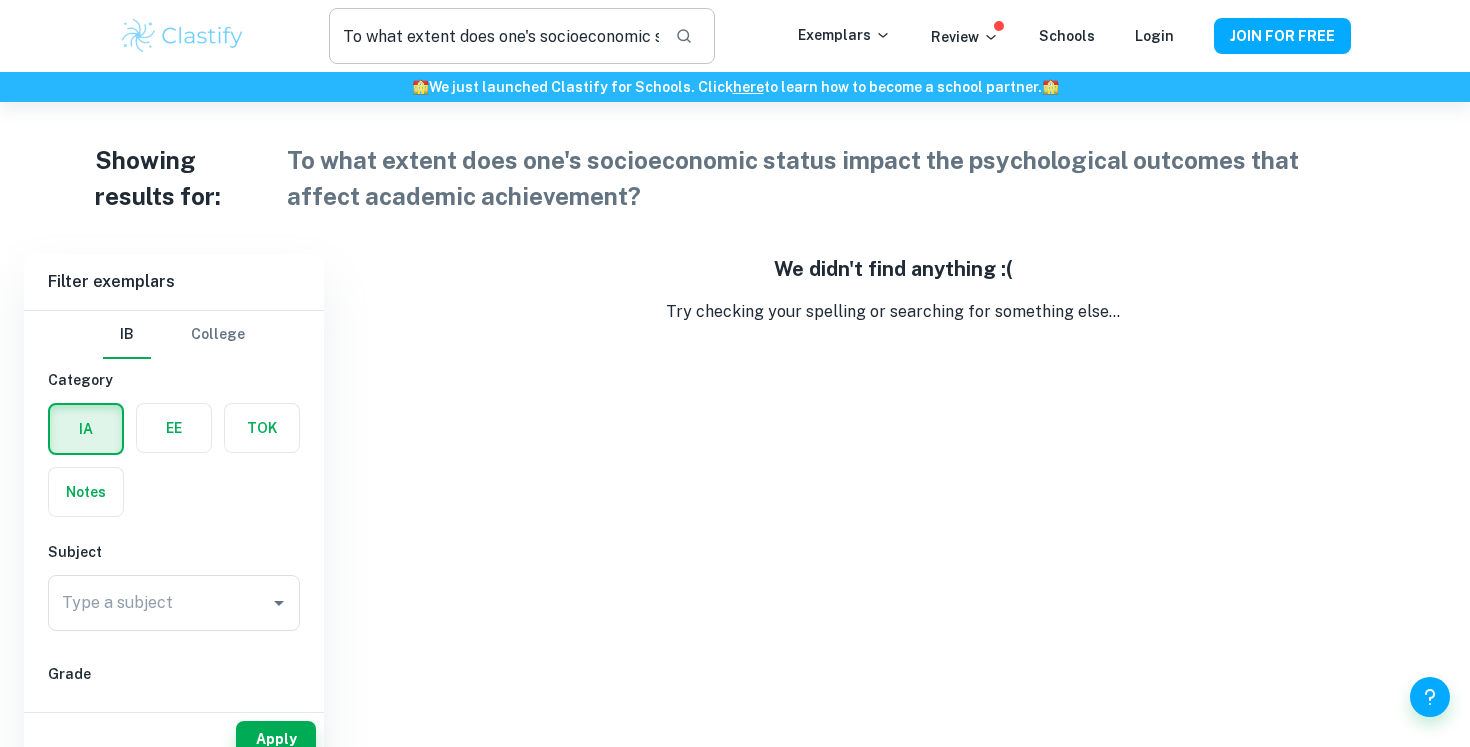 click on "To what extent does one's socioeconomic status impact the psychological outcomes that affect academic achievement?" at bounding box center [494, 36] 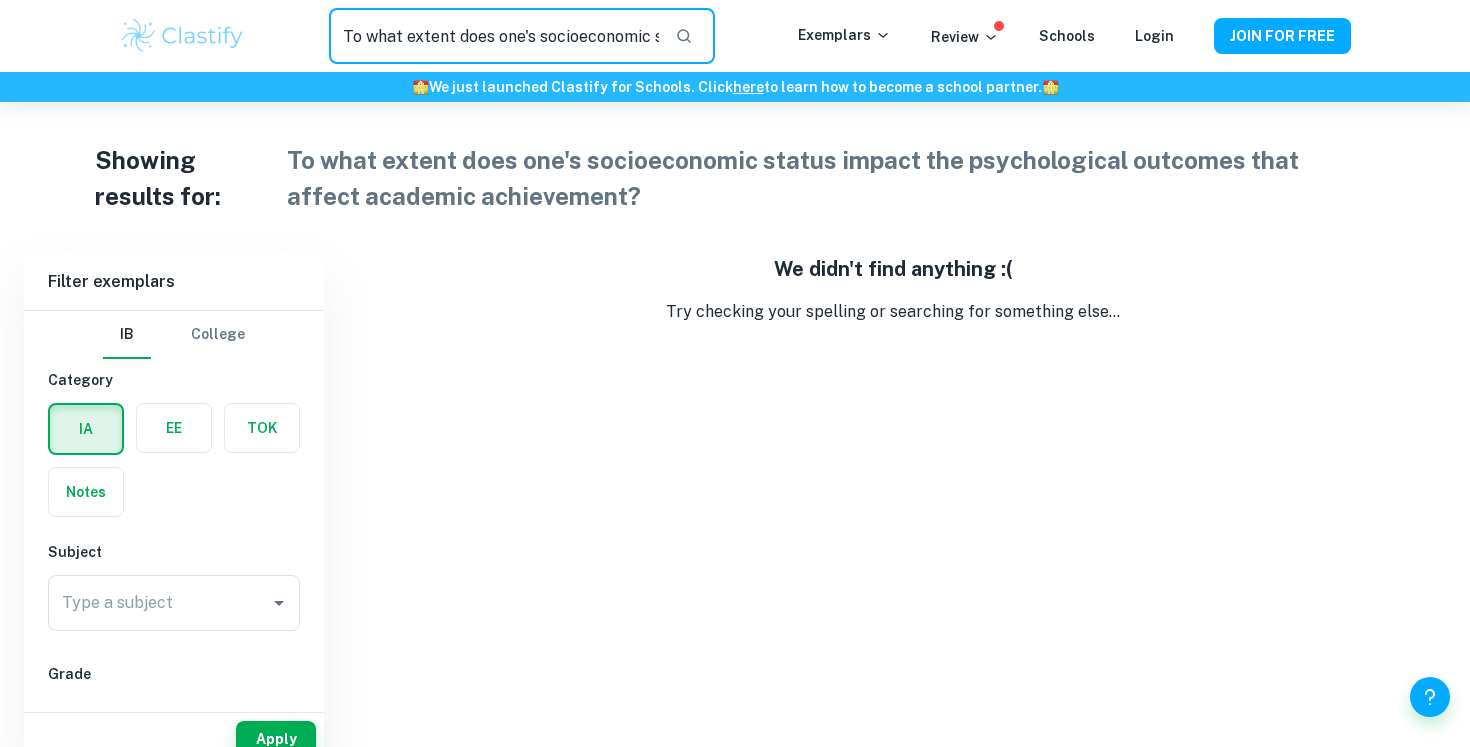 drag, startPoint x: 538, startPoint y: 38, endPoint x: 285, endPoint y: 34, distance: 253.03162 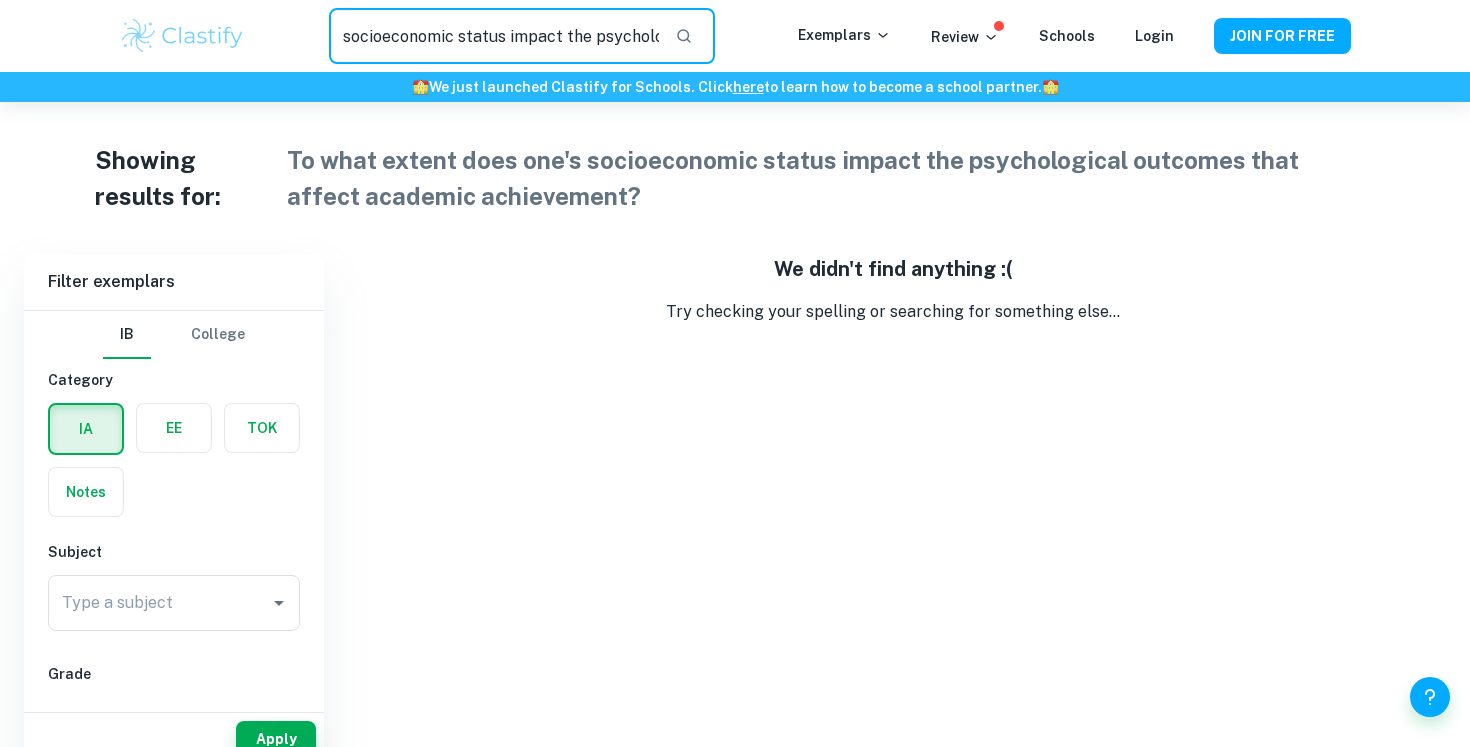 scroll, scrollTop: 0, scrollLeft: 369, axis: horizontal 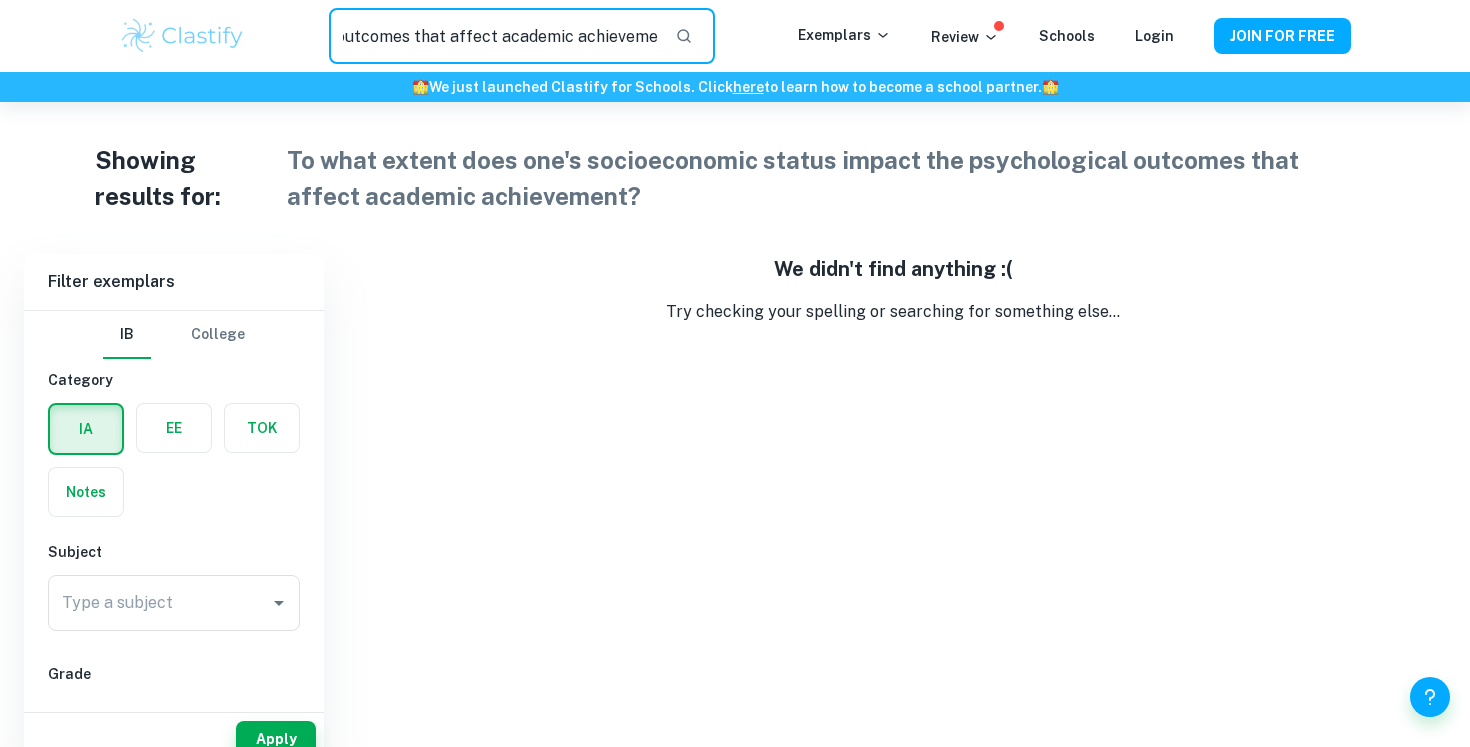 drag, startPoint x: 509, startPoint y: 35, endPoint x: 768, endPoint y: 47, distance: 259.27783 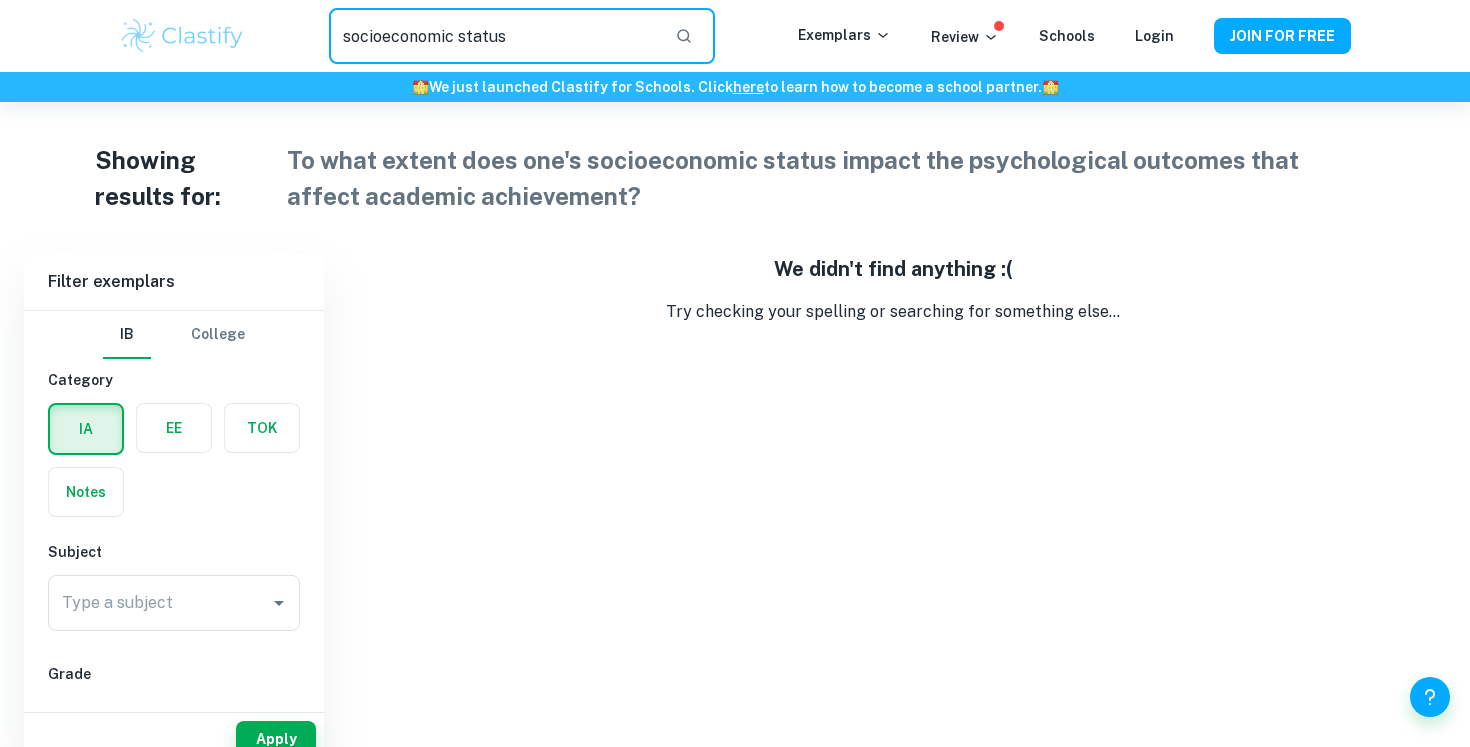scroll, scrollTop: 0, scrollLeft: 0, axis: both 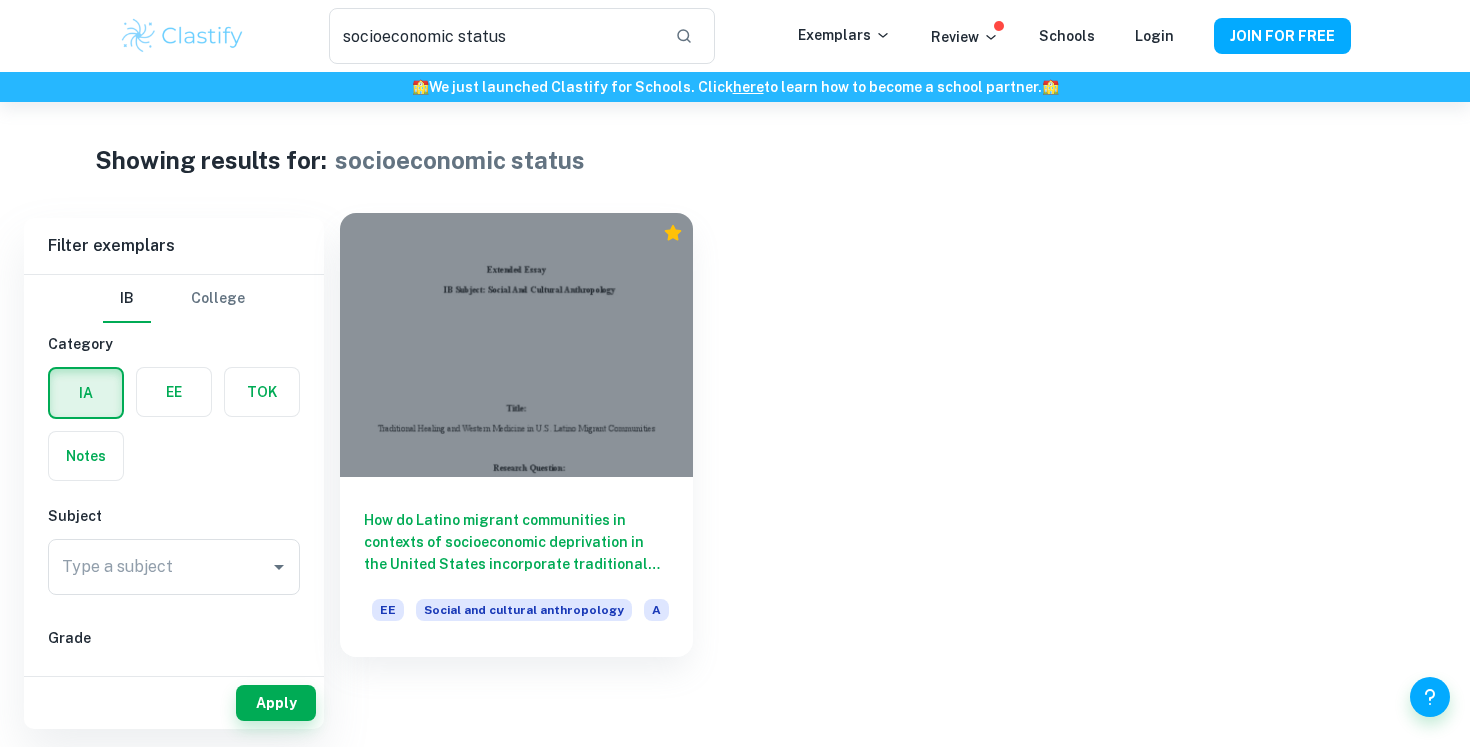 type on "To what extent does one's socioeconomic status impact the psychological outcomes that affect academic achievement?" 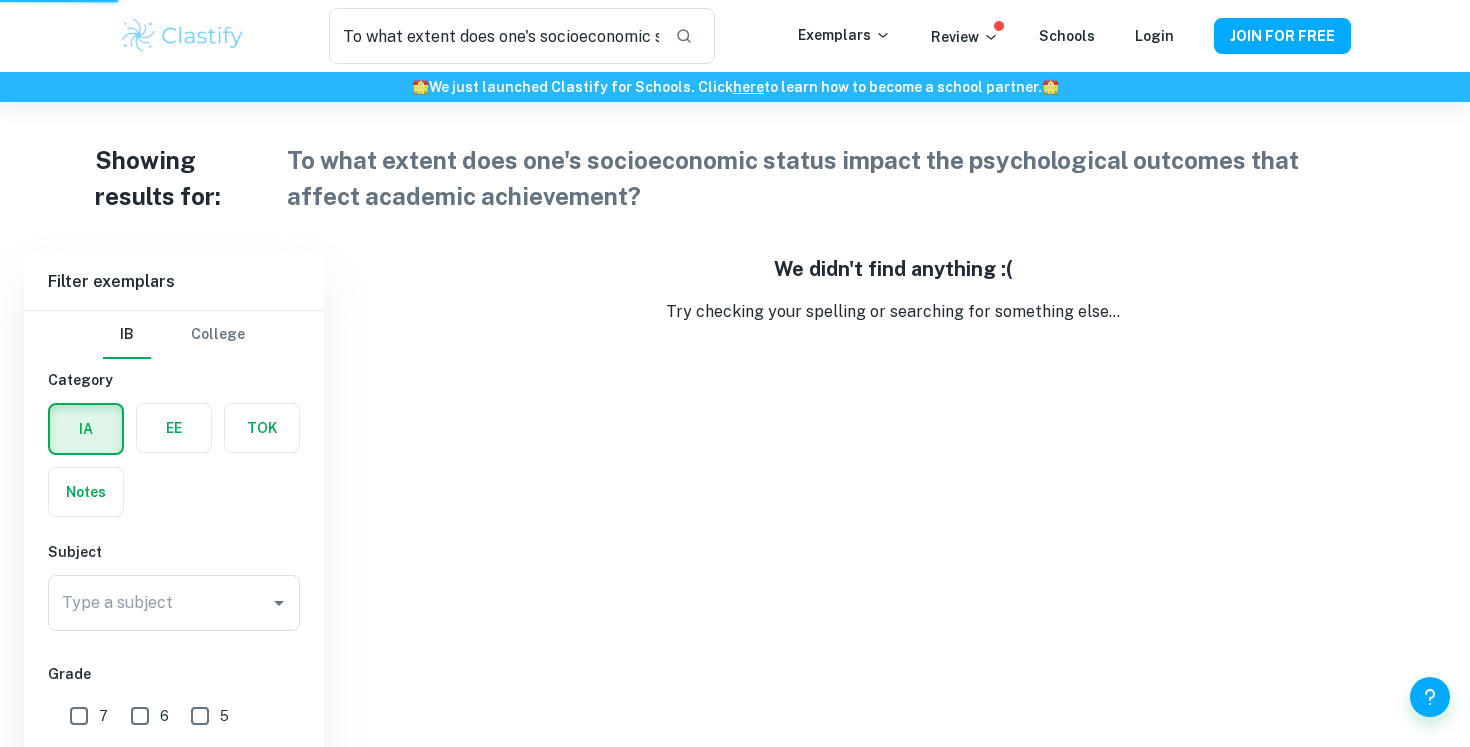 scroll, scrollTop: 102, scrollLeft: 0, axis: vertical 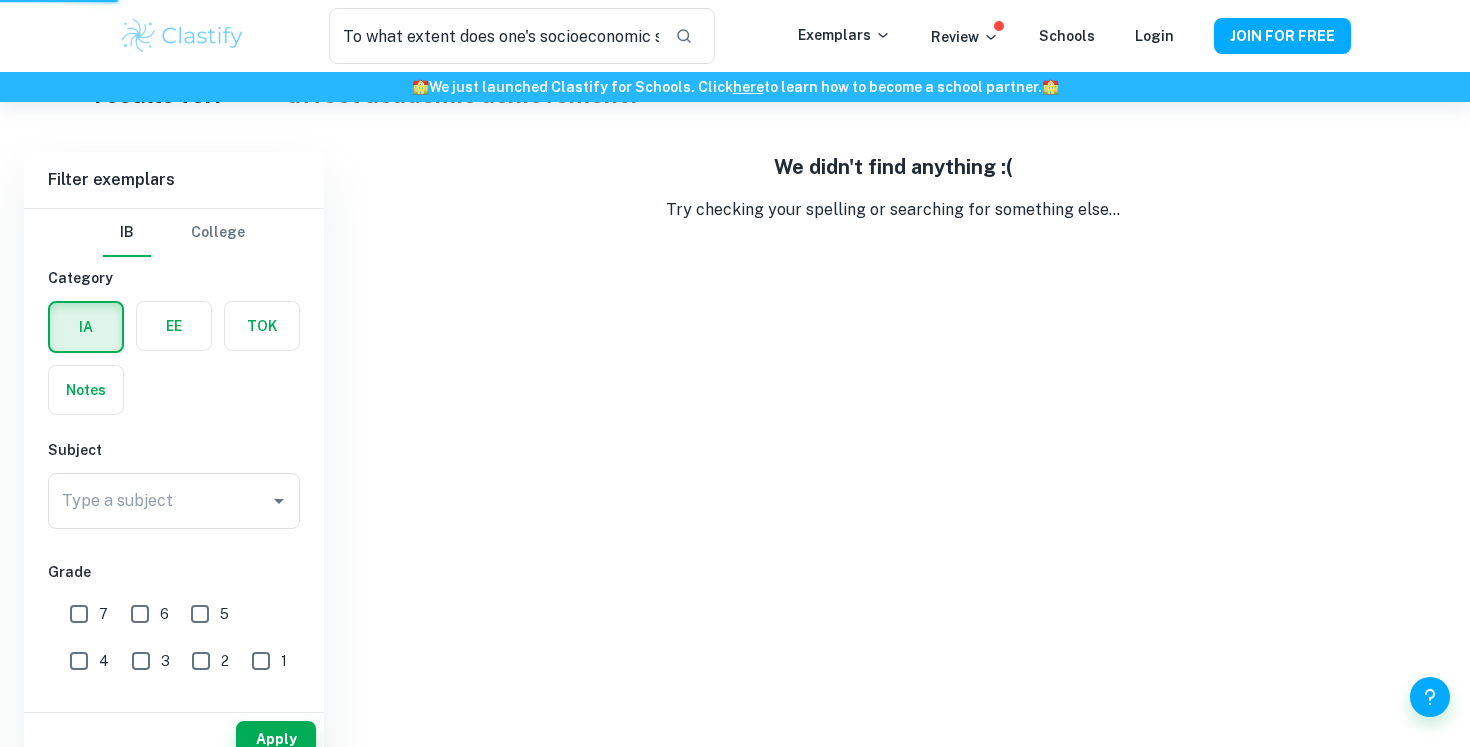 type 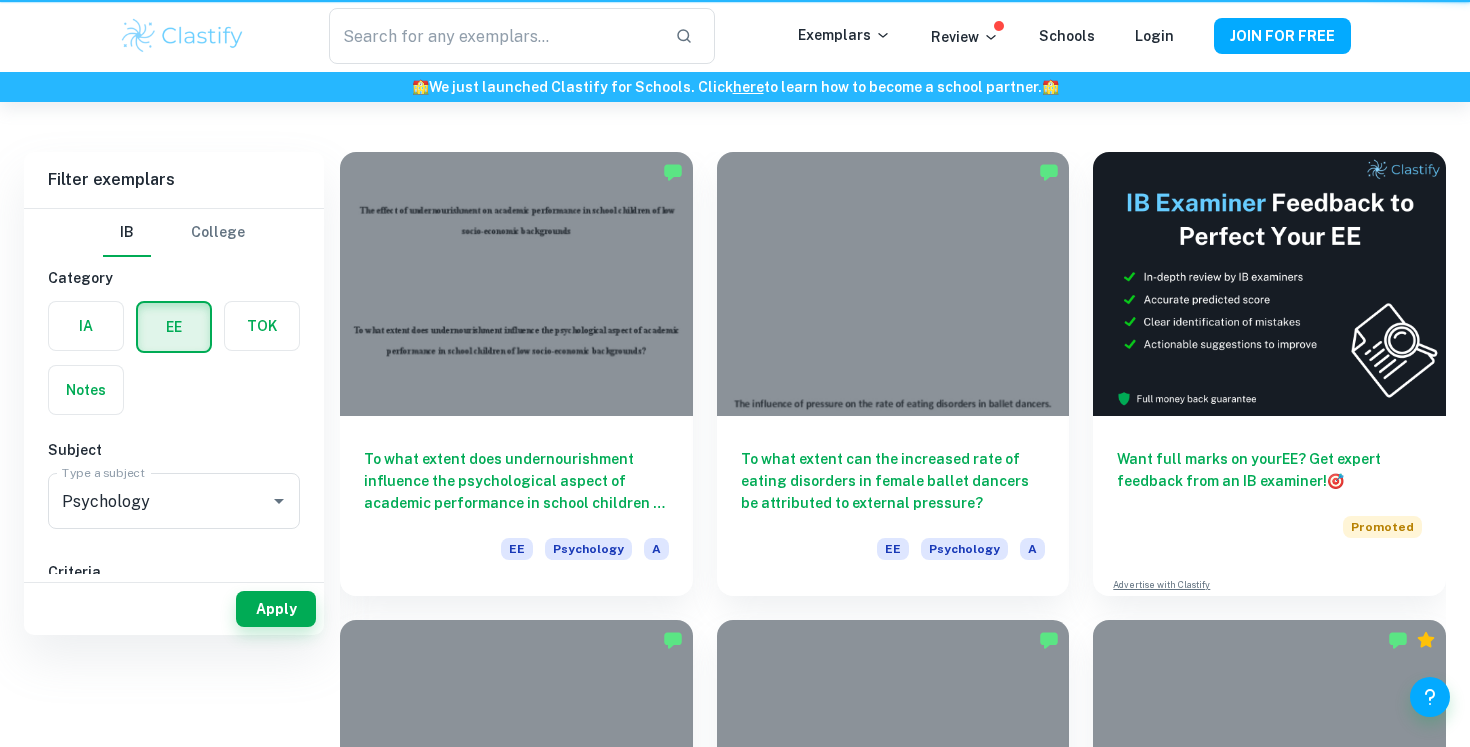 scroll, scrollTop: 0, scrollLeft: 0, axis: both 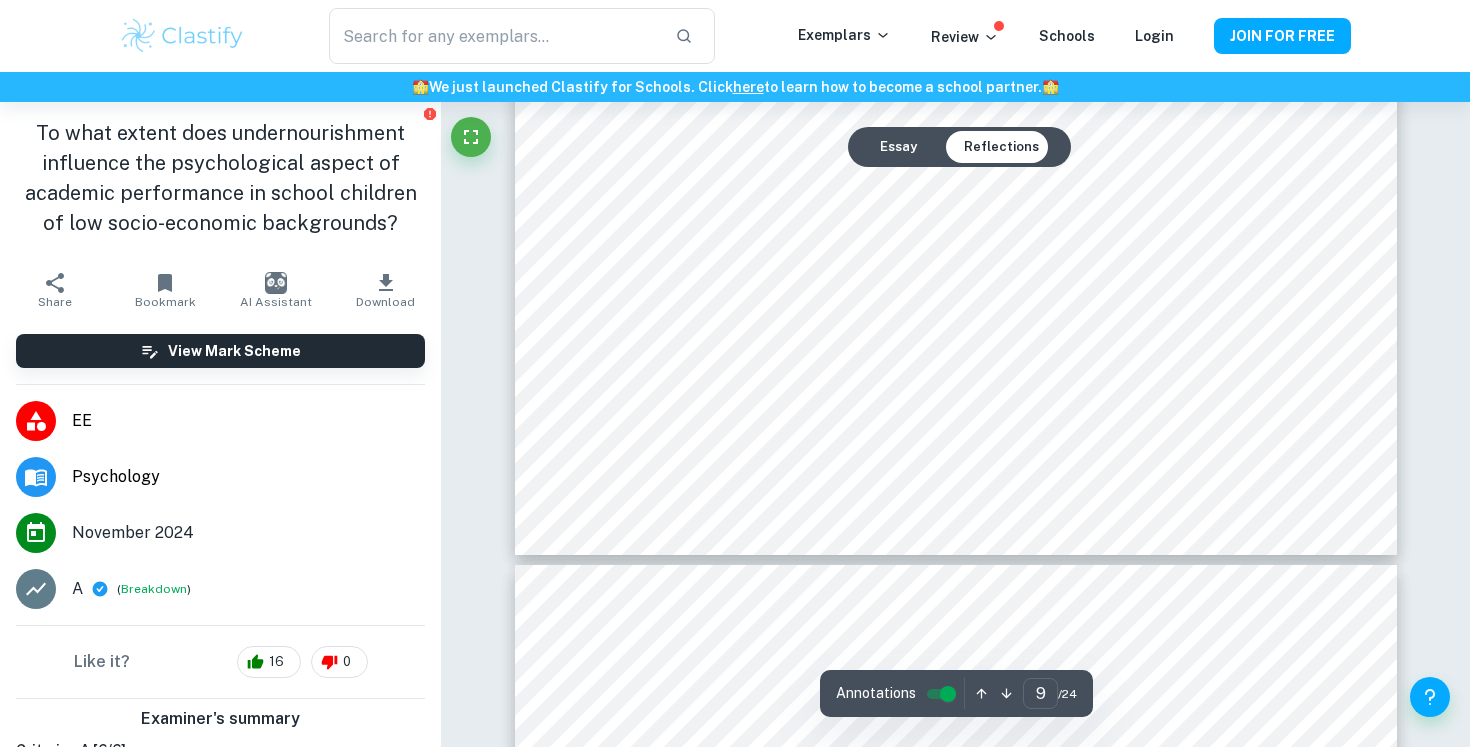 click on "Reflections" at bounding box center (1001, 147) 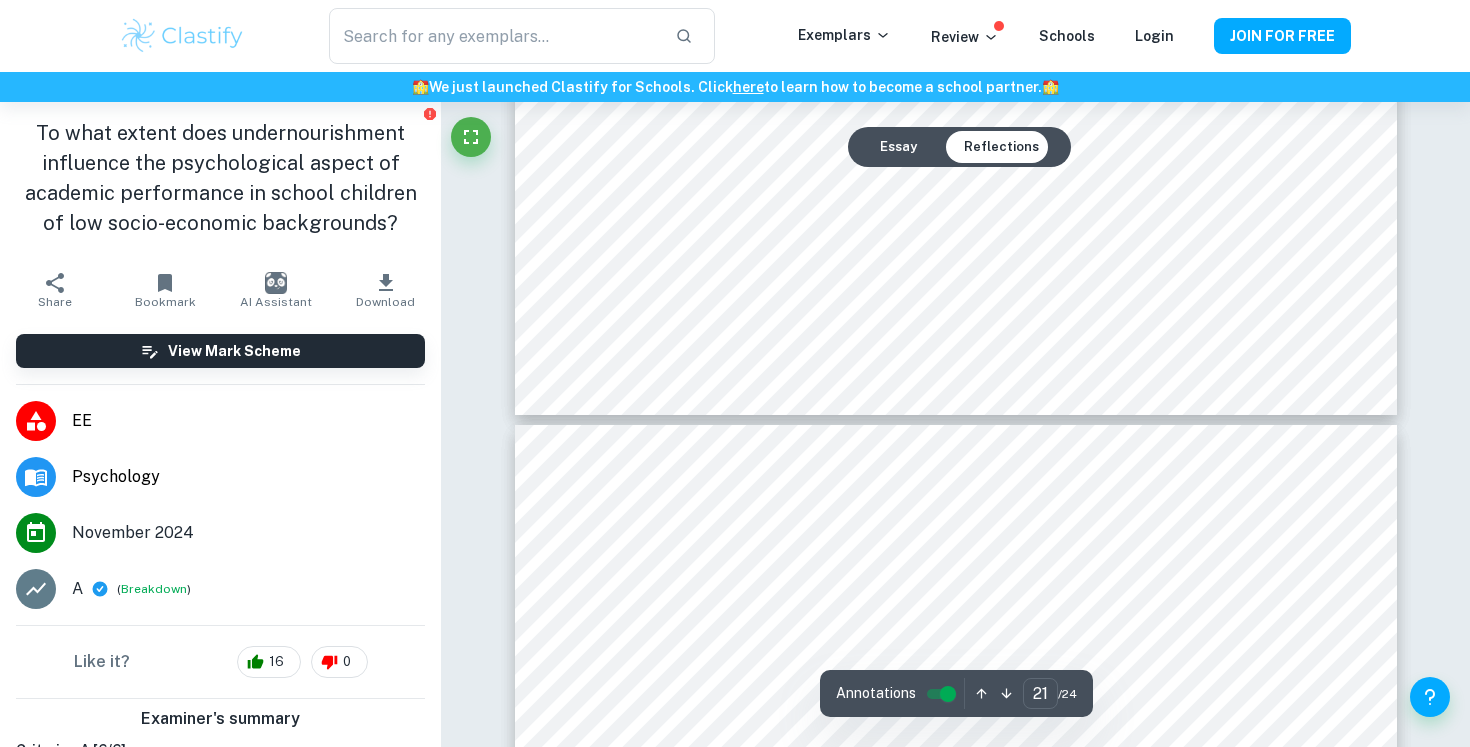 type on "22" 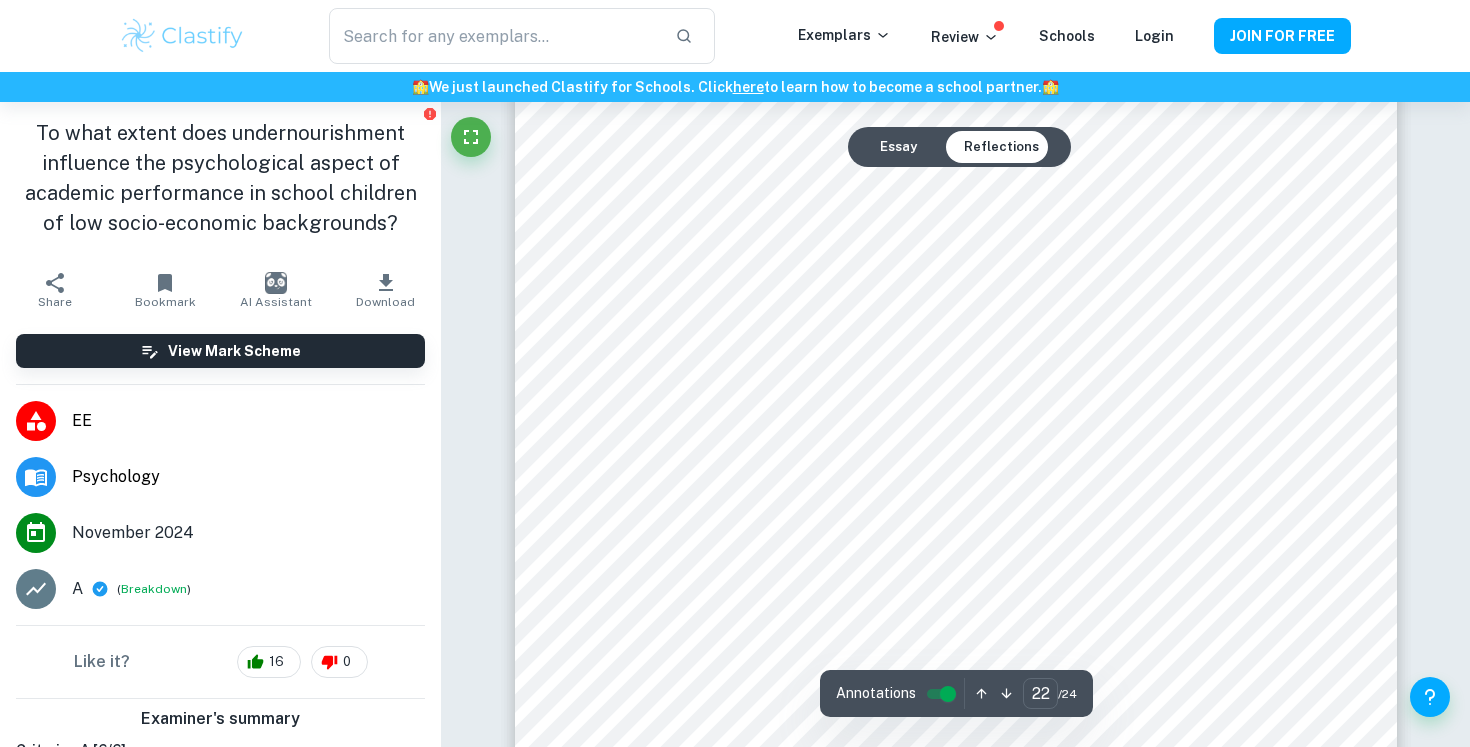scroll, scrollTop: 27293, scrollLeft: 0, axis: vertical 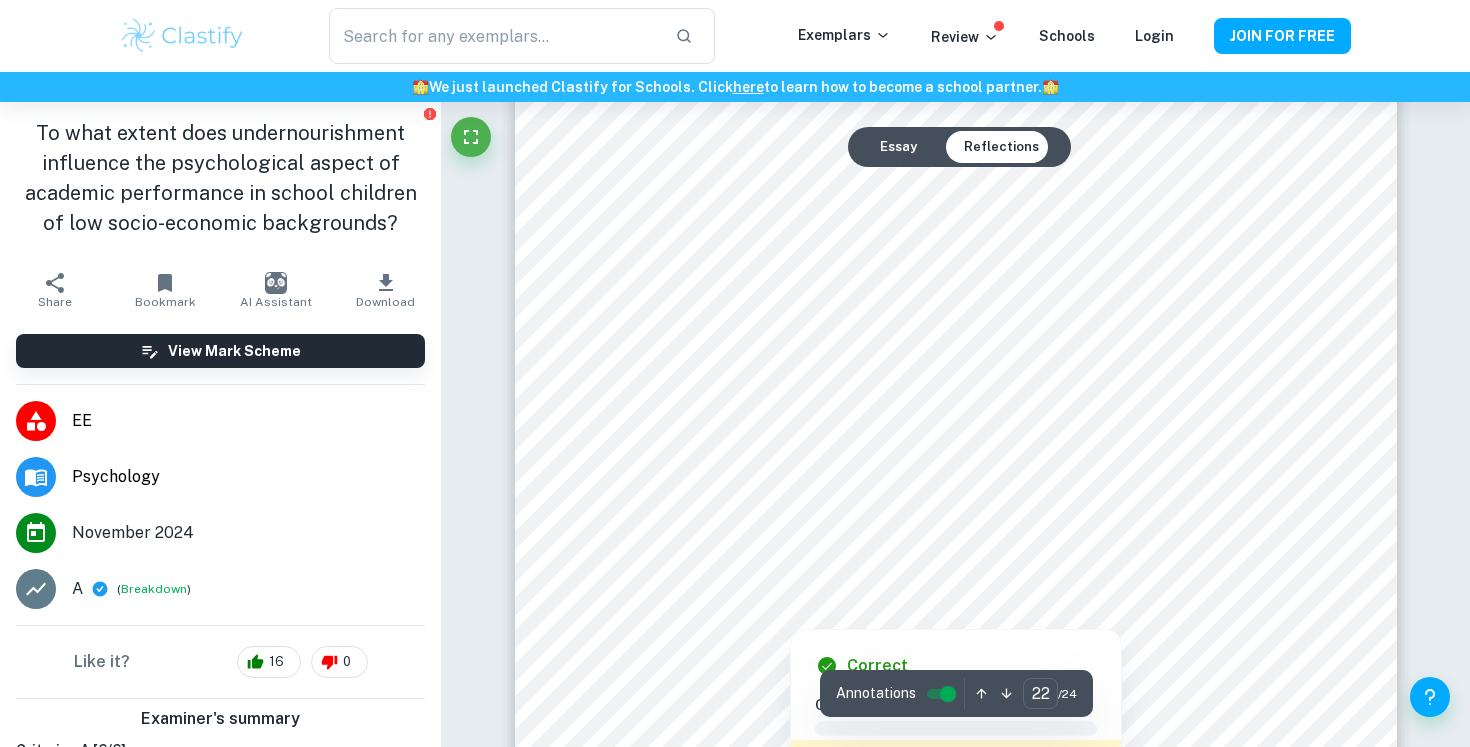 click at bounding box center (950, 537) 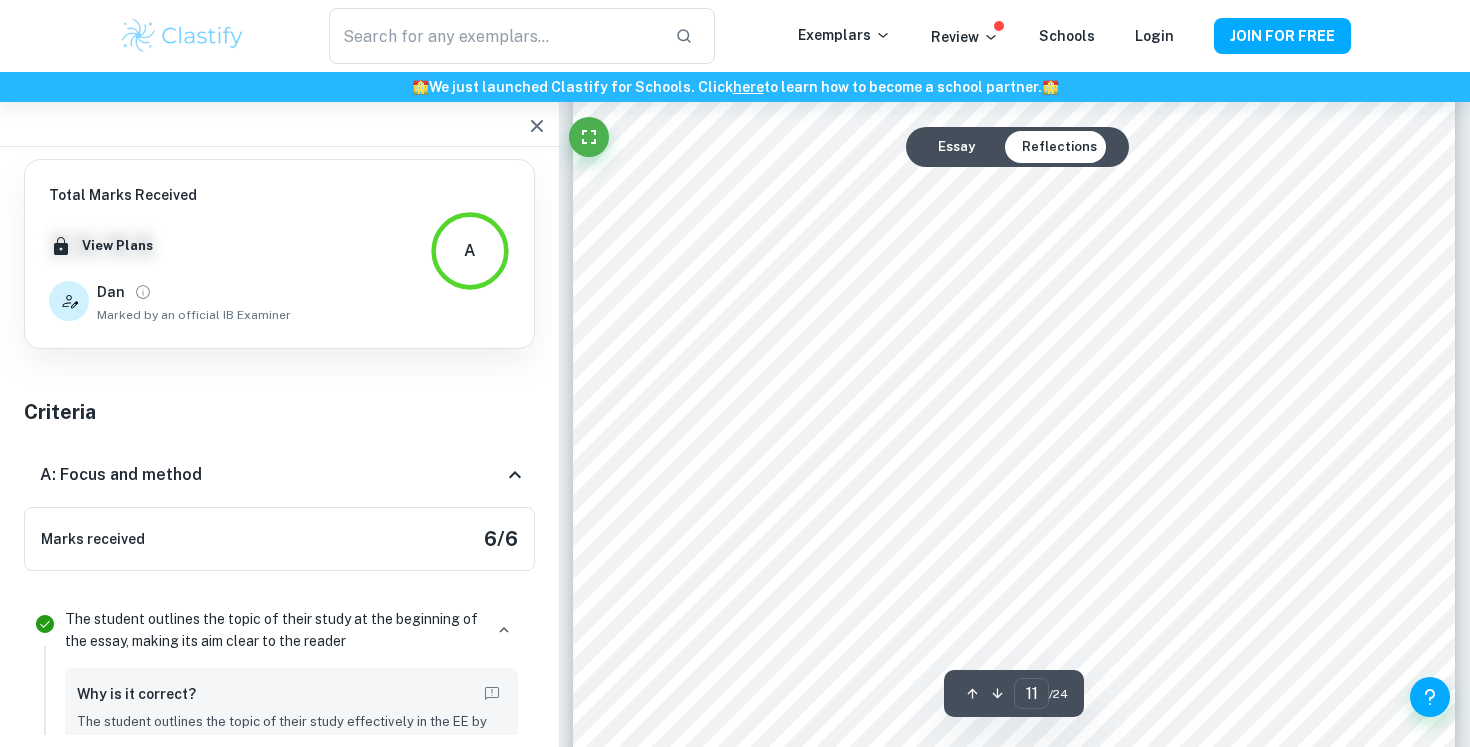 scroll, scrollTop: 12794, scrollLeft: 0, axis: vertical 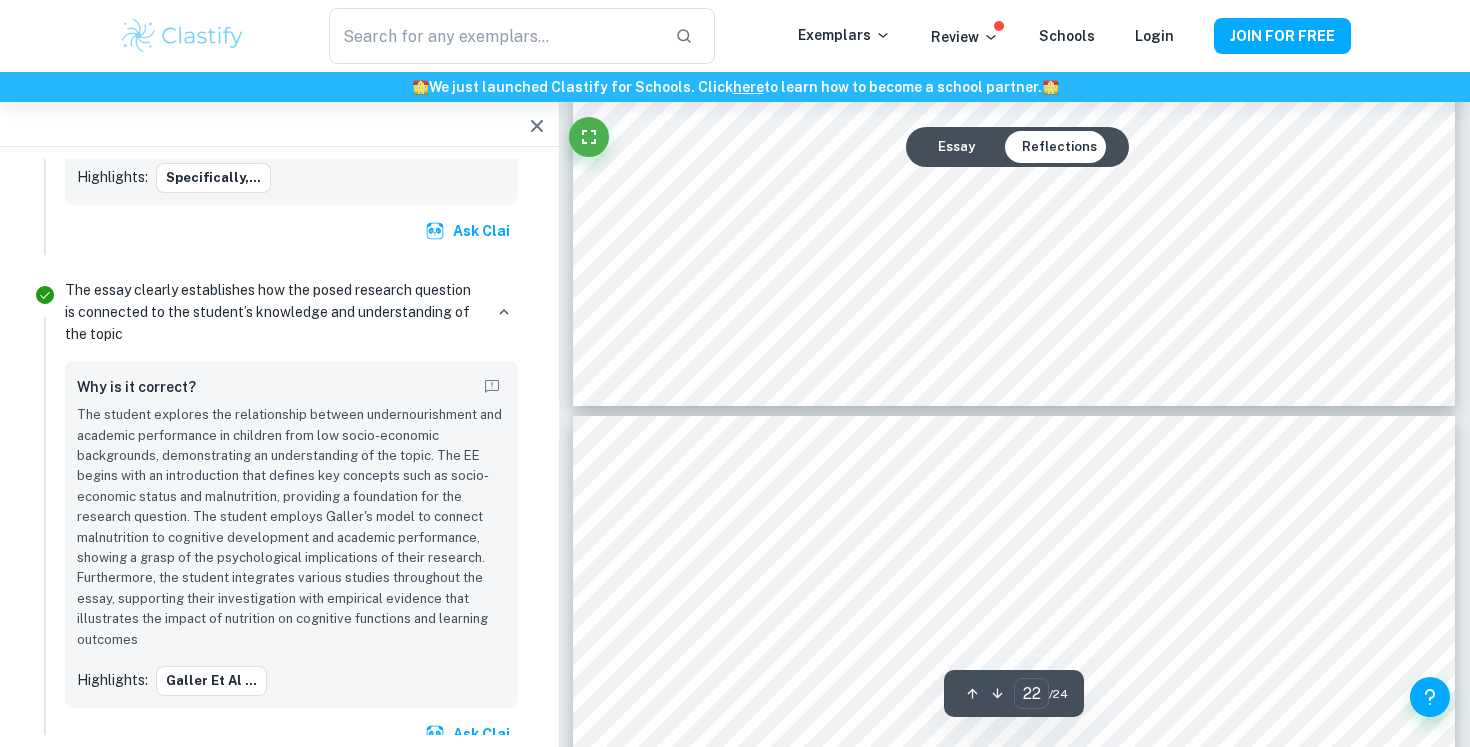 type on "23" 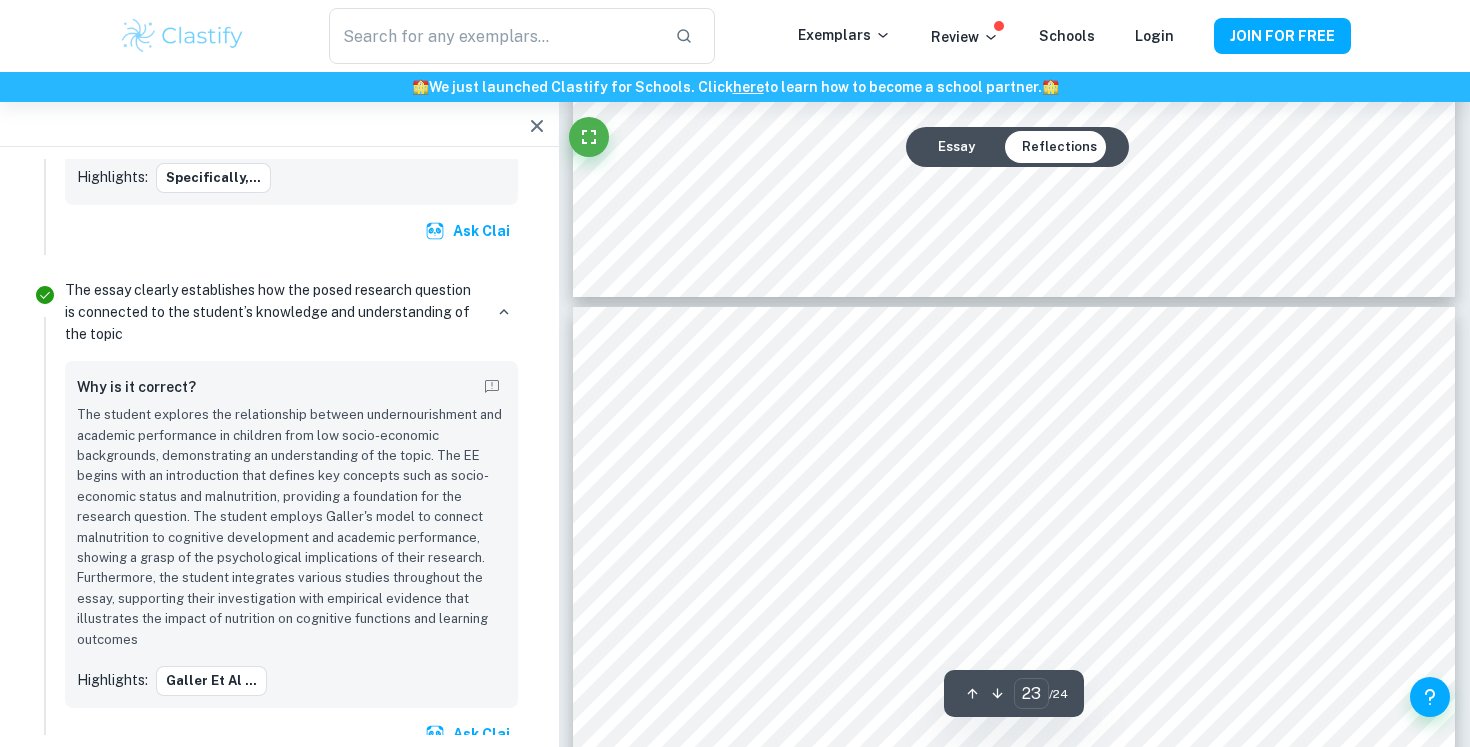 scroll, scrollTop: 28225, scrollLeft: 0, axis: vertical 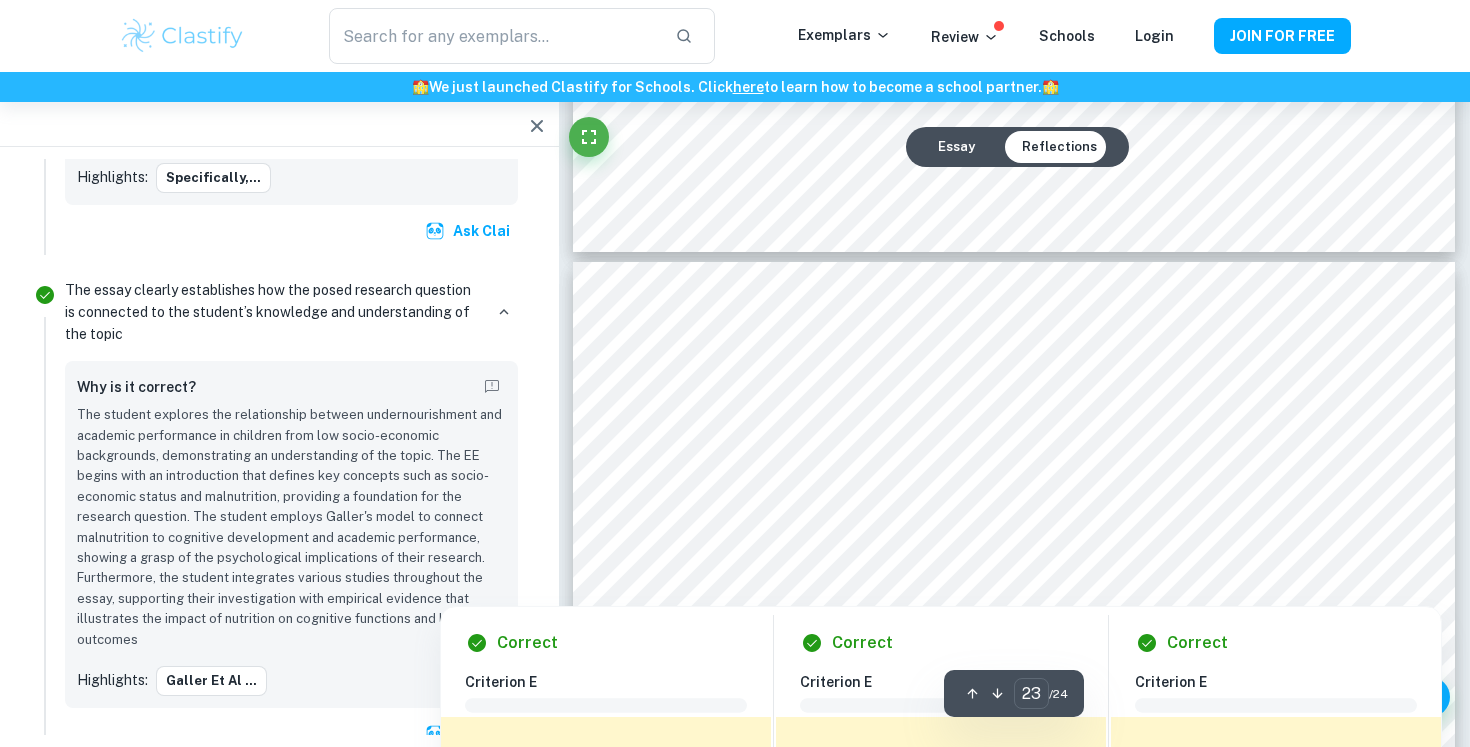 click at bounding box center [996, 433] 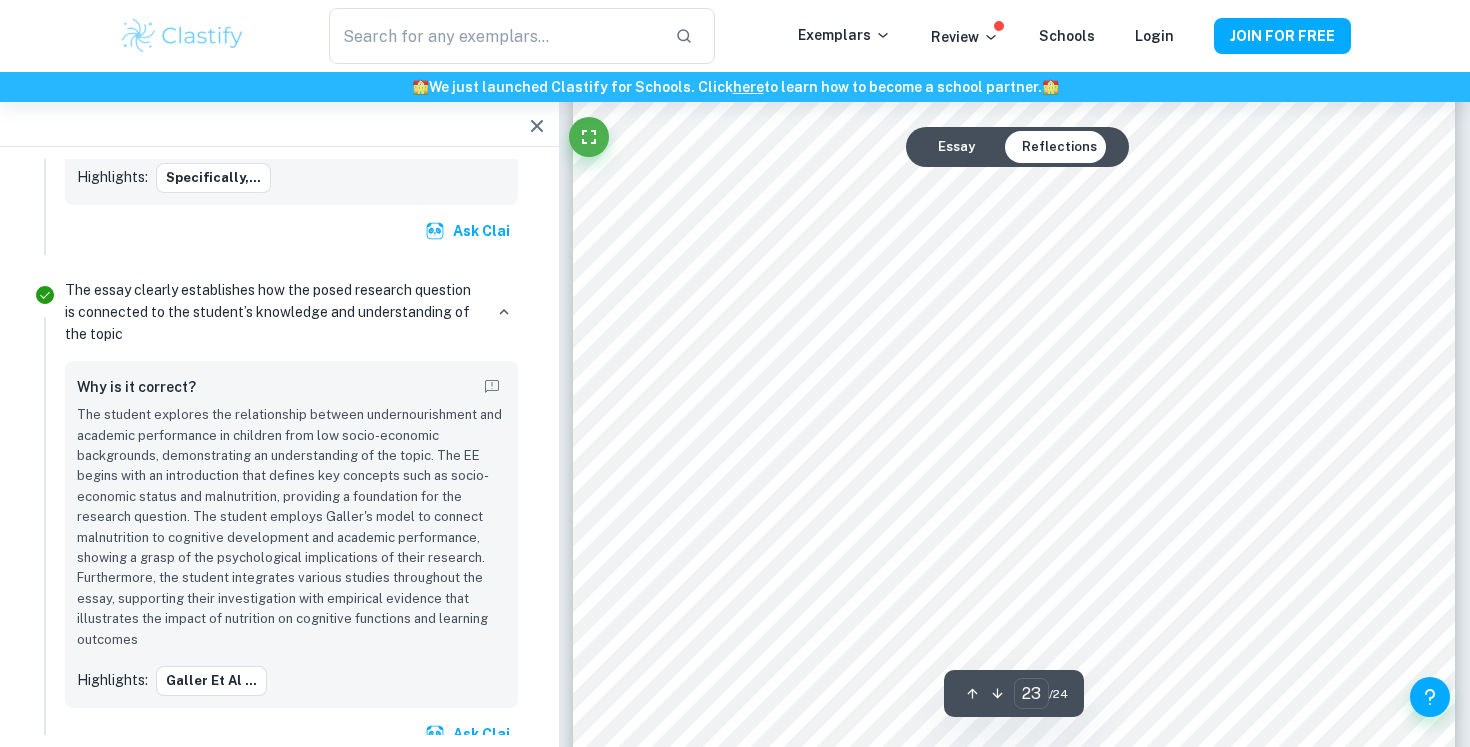 scroll, scrollTop: 28671, scrollLeft: 0, axis: vertical 